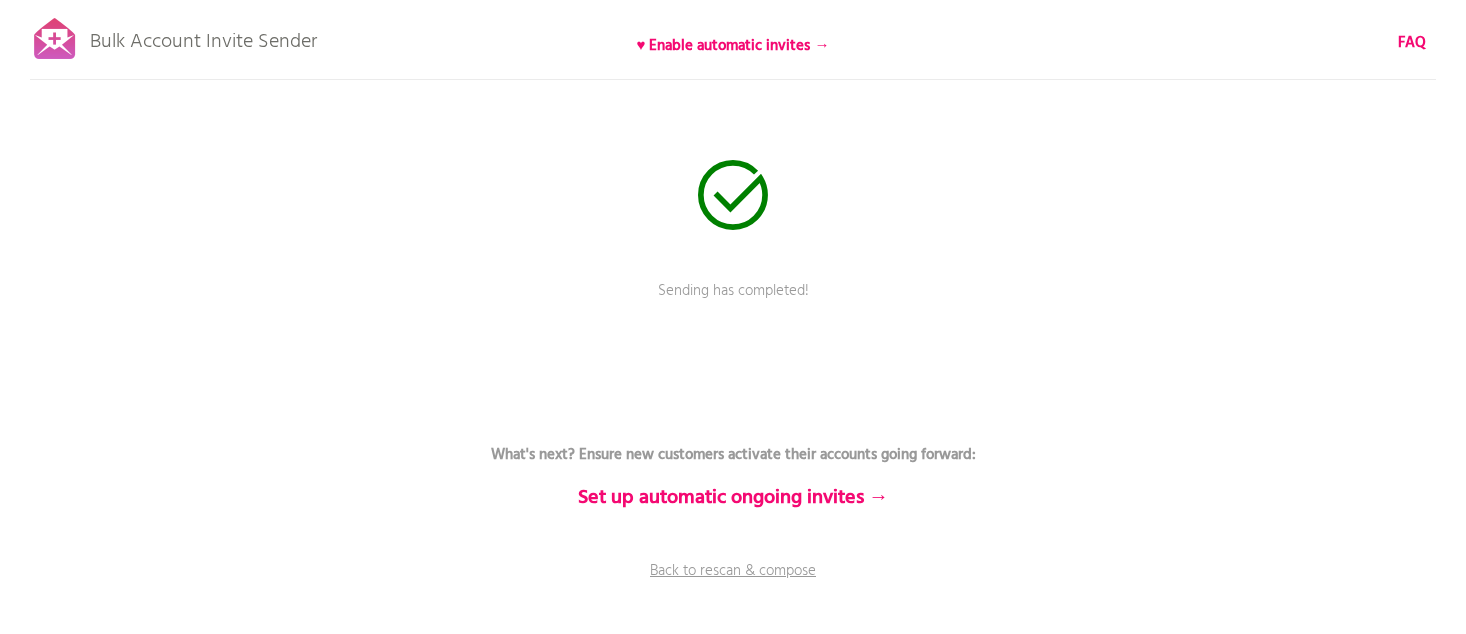 scroll, scrollTop: 0, scrollLeft: 0, axis: both 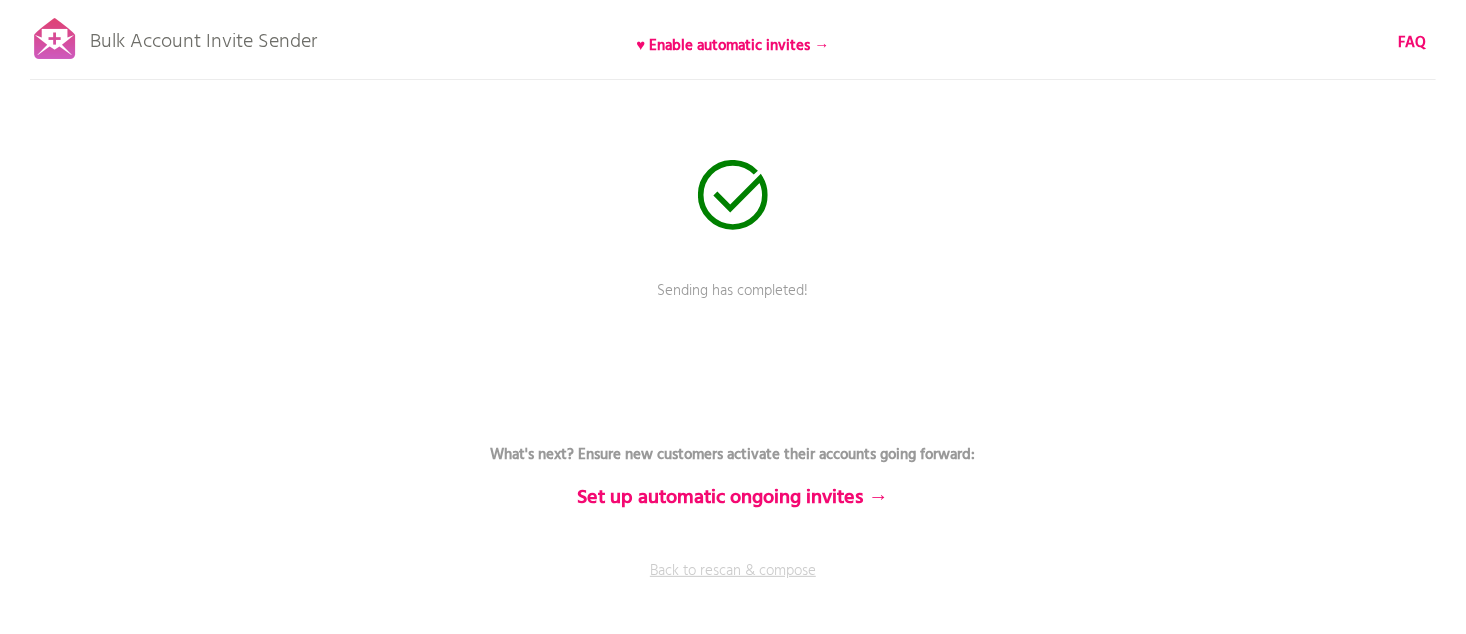 click on "Back to rescan & compose" at bounding box center (733, 585) 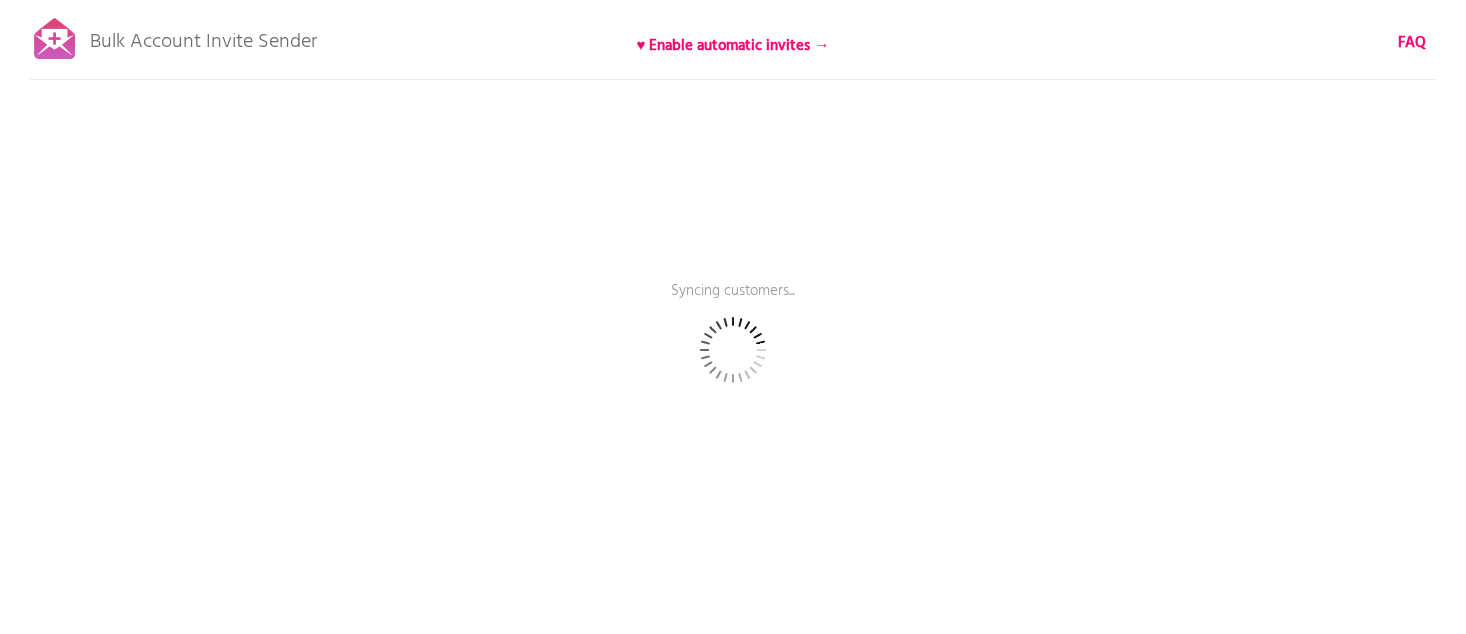scroll, scrollTop: 0, scrollLeft: 0, axis: both 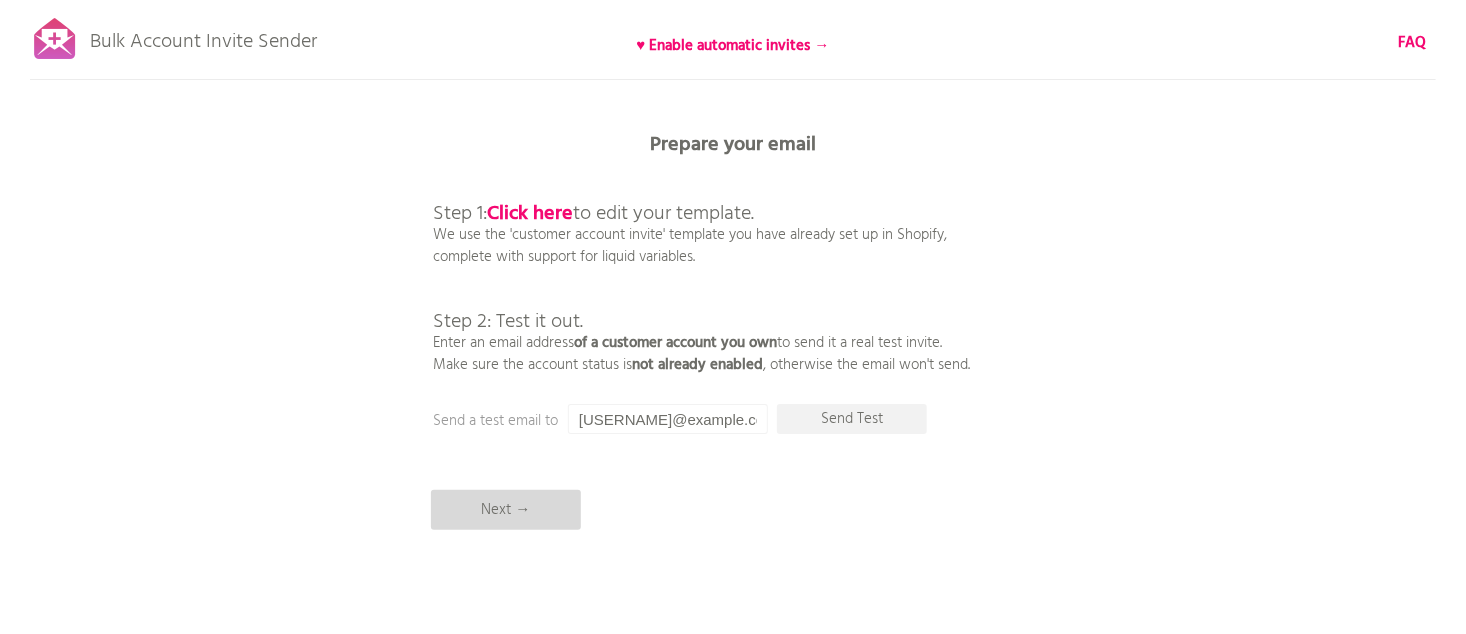 click on "Next →" at bounding box center (506, 510) 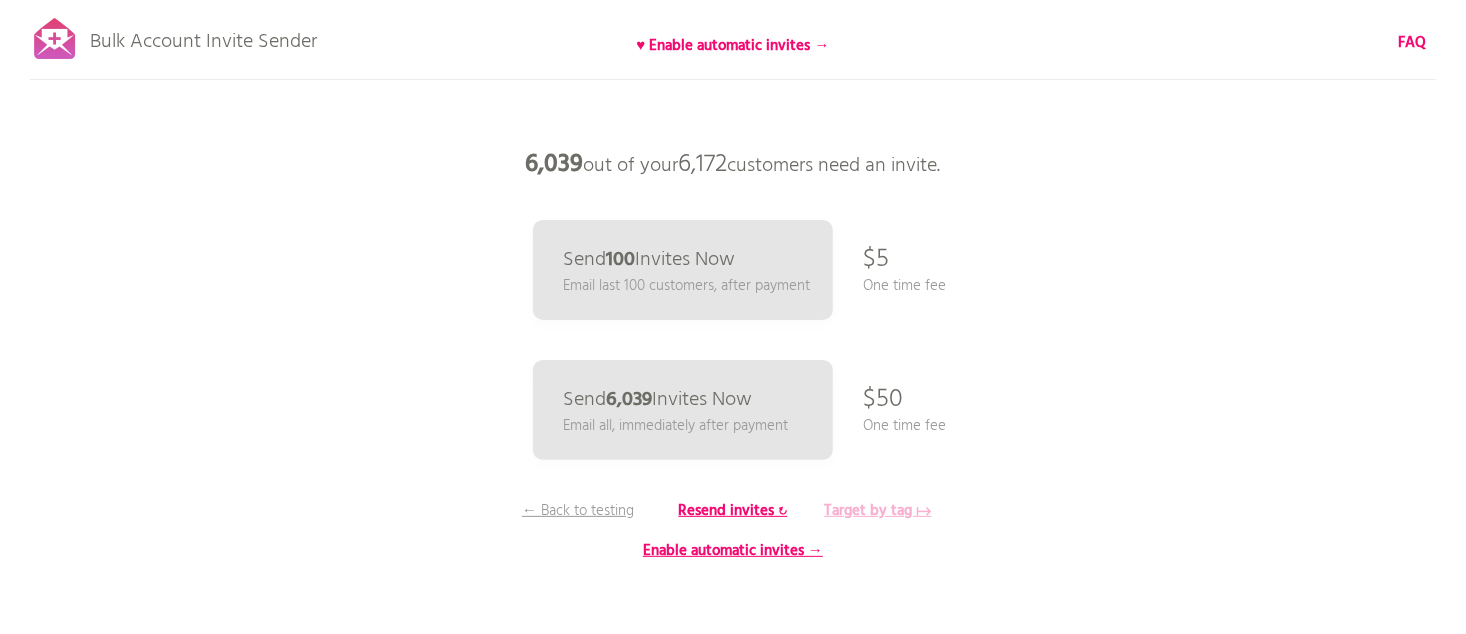 click on "Target by tag ↦" at bounding box center (878, 511) 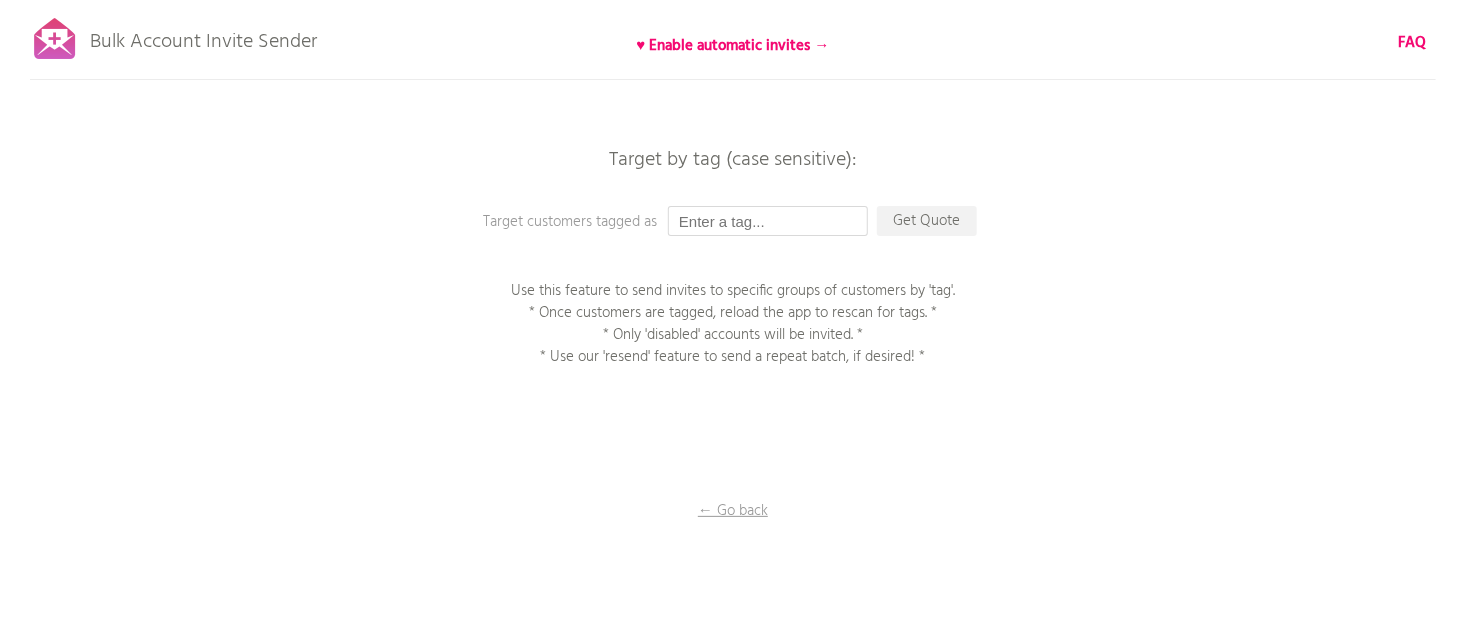click at bounding box center (768, 221) 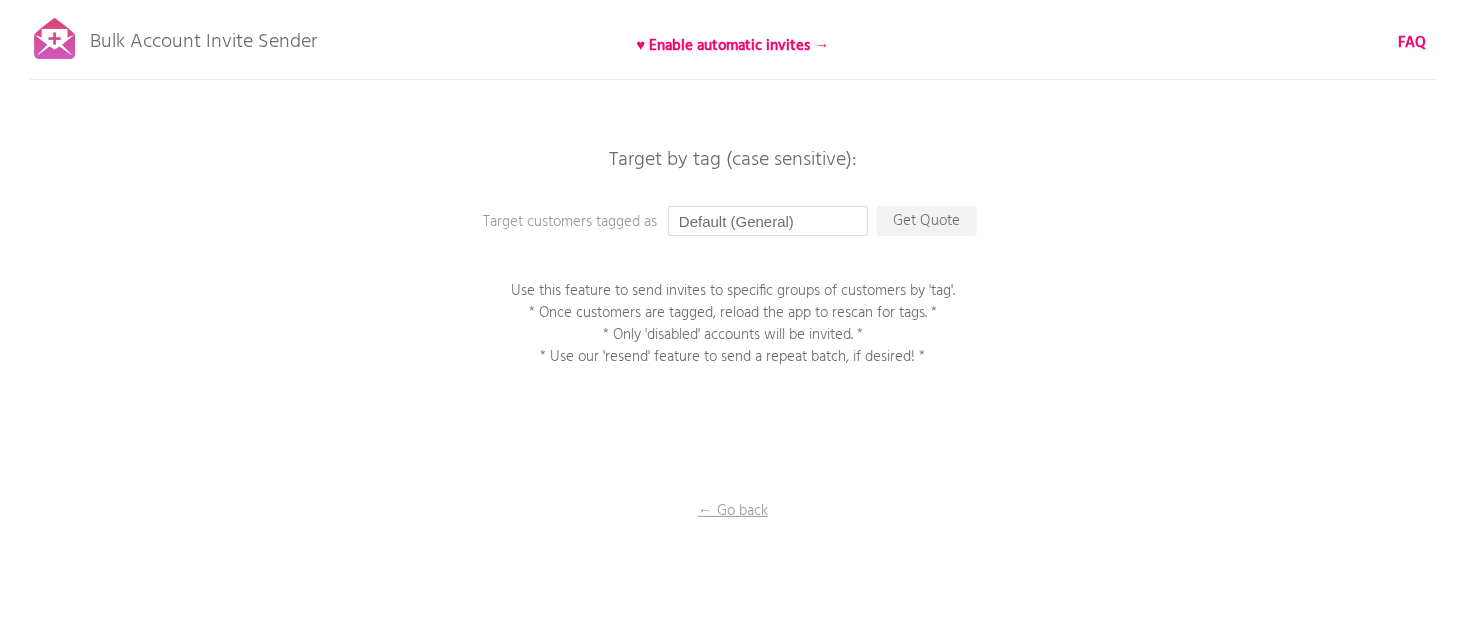 type on "Default (General)" 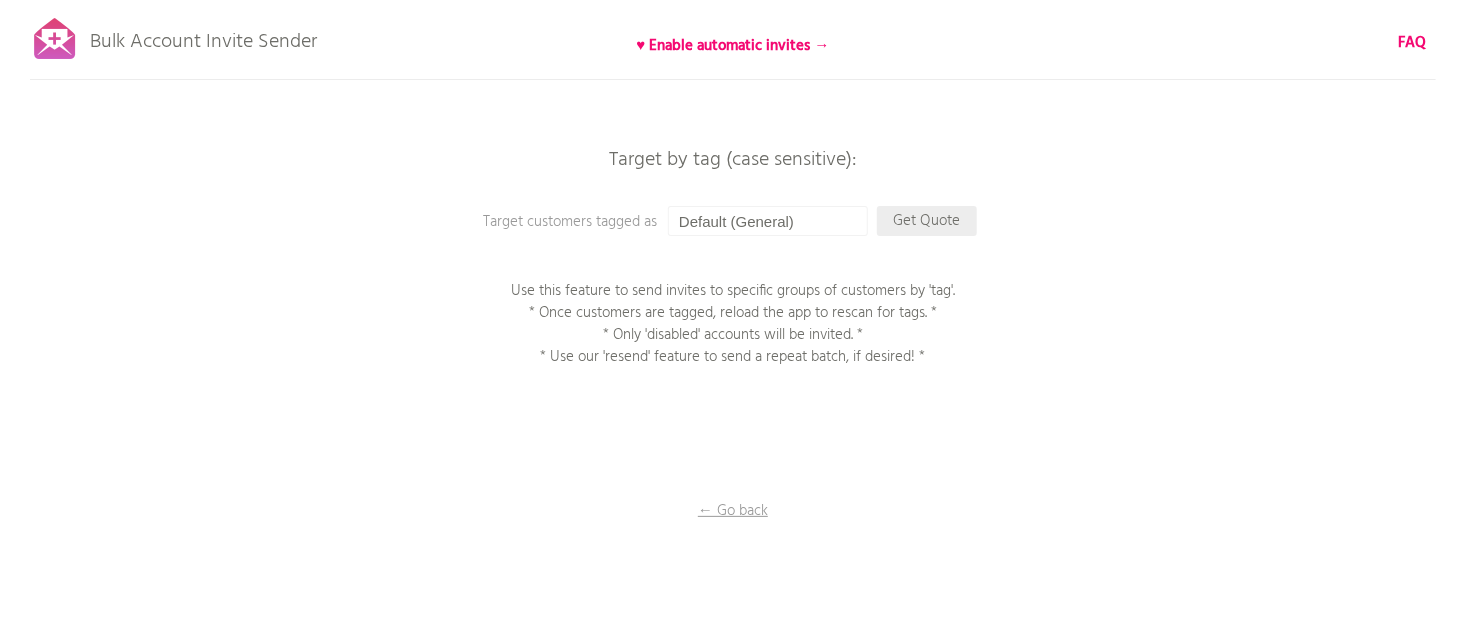 click on "Get Quote" at bounding box center [927, 221] 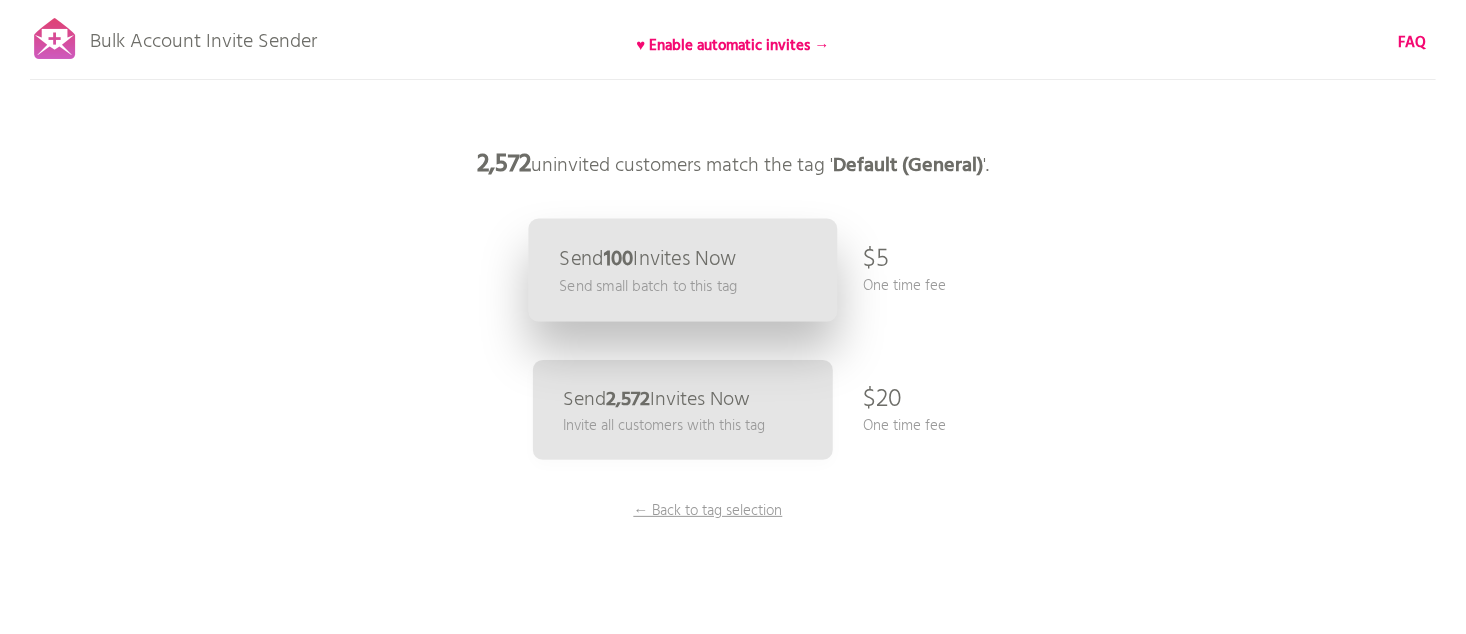 click on "Send  100  Invites Now" at bounding box center [647, 259] 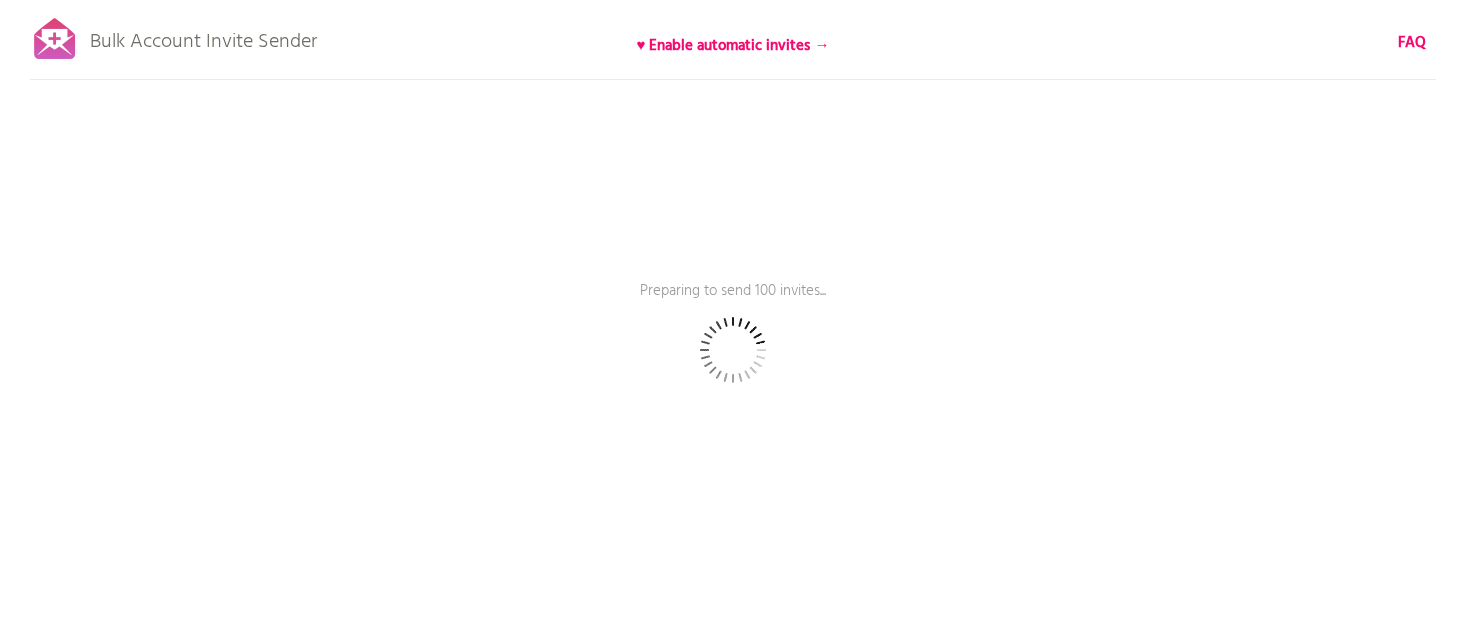 scroll, scrollTop: 0, scrollLeft: 0, axis: both 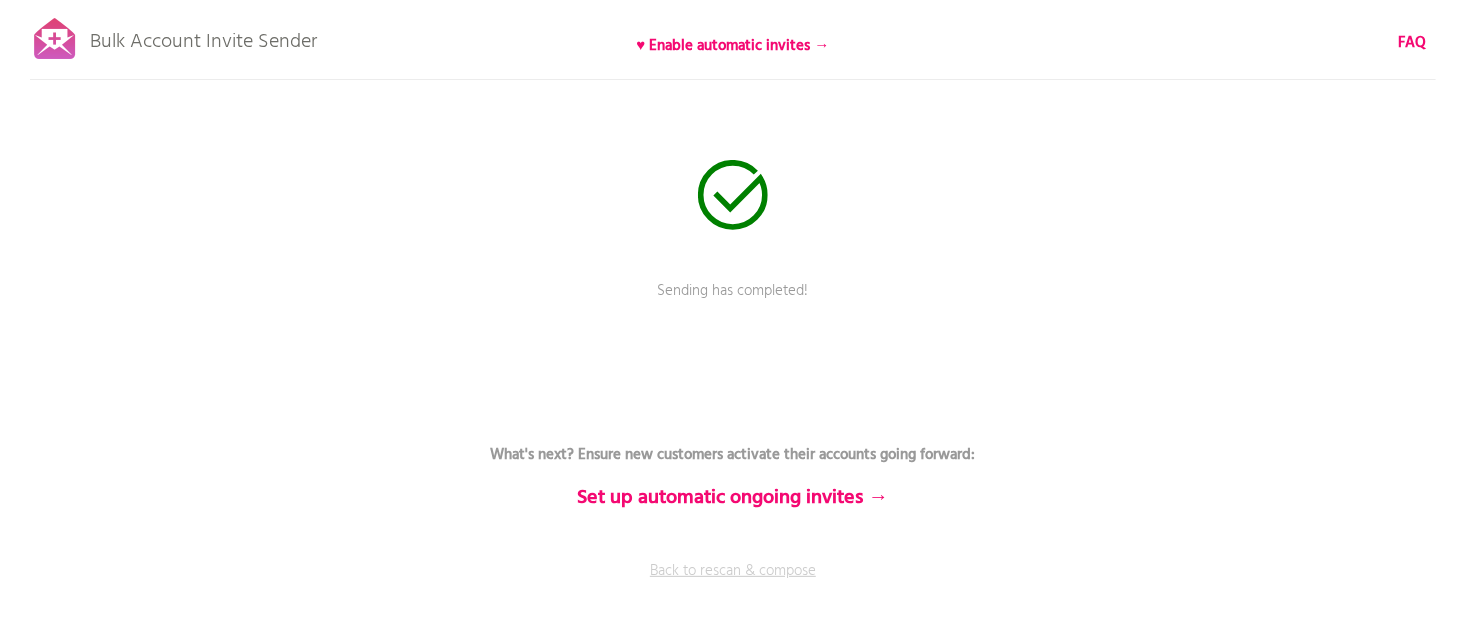click on "Back to rescan & compose" at bounding box center [733, 585] 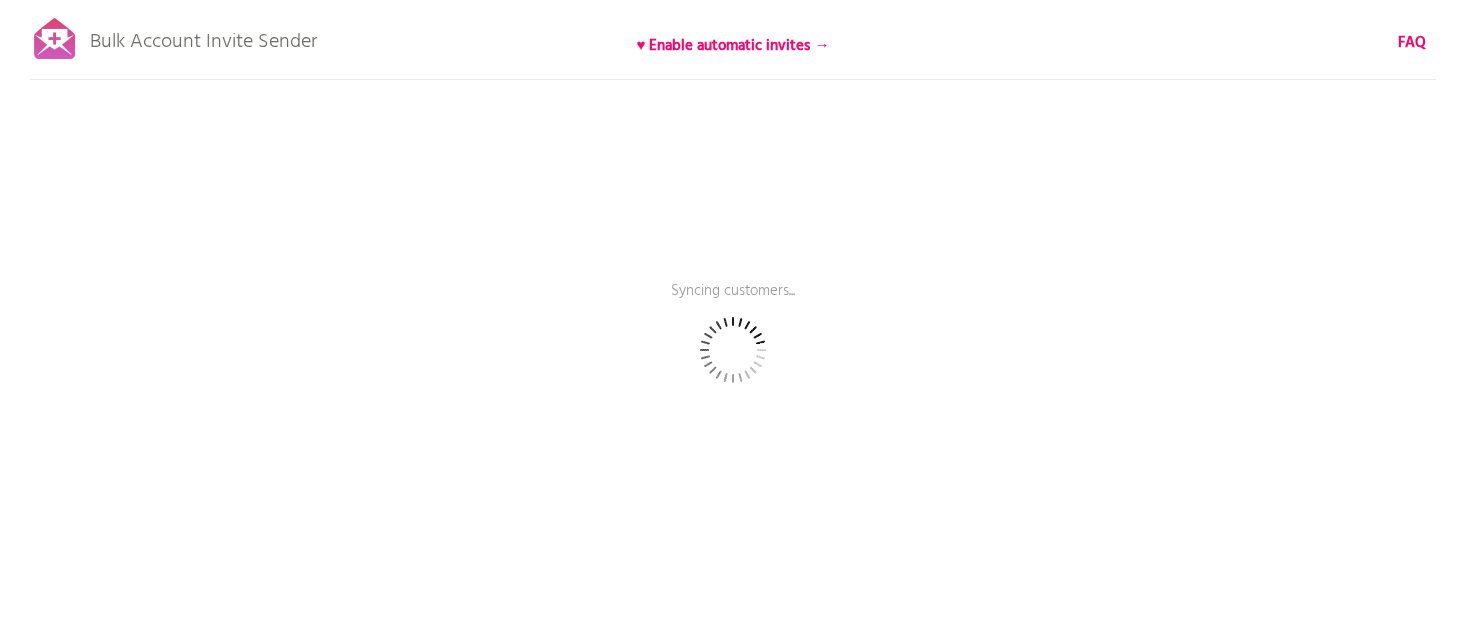 scroll, scrollTop: 0, scrollLeft: 0, axis: both 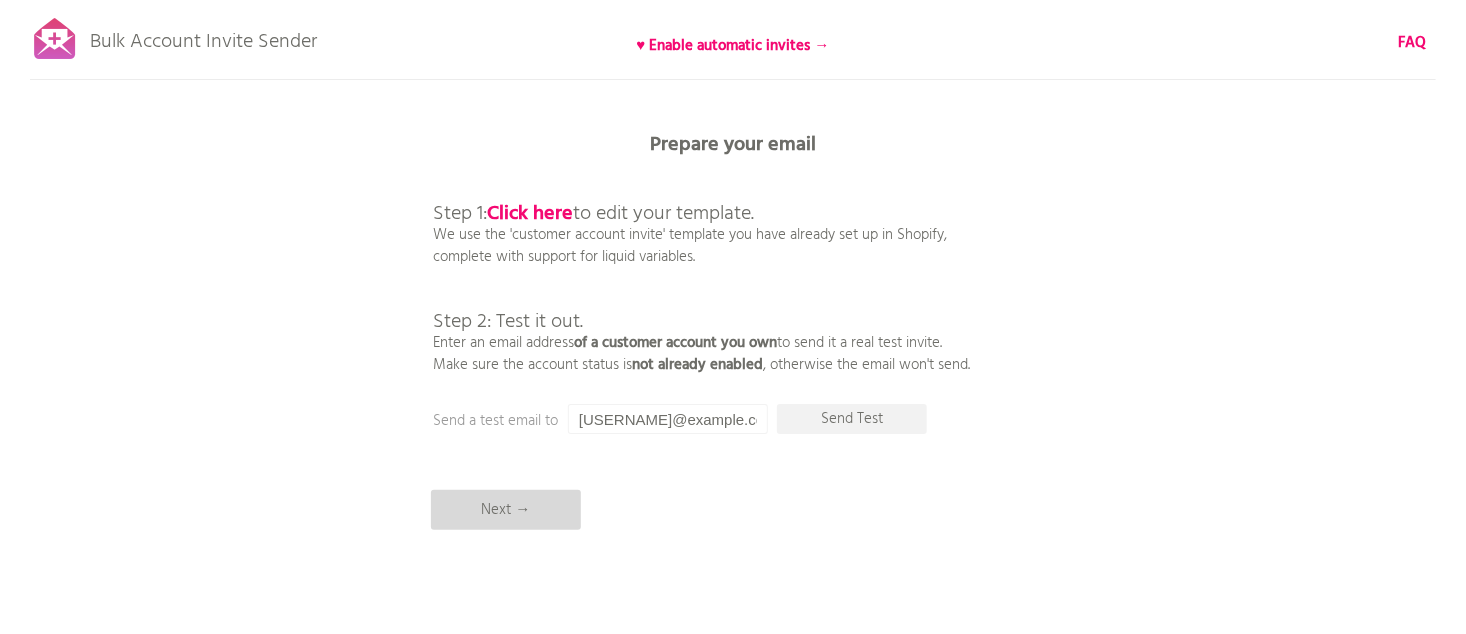 click on "Next →" at bounding box center (506, 510) 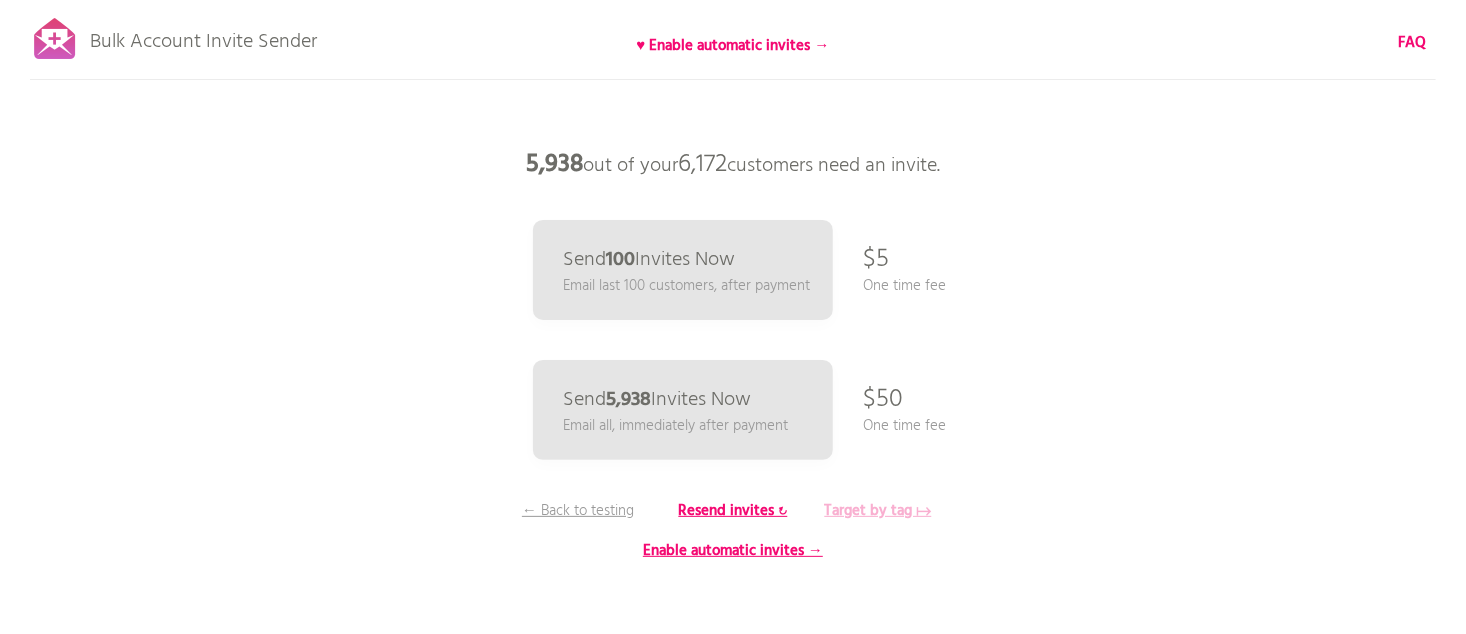 click on "Target by tag ↦" at bounding box center [878, 511] 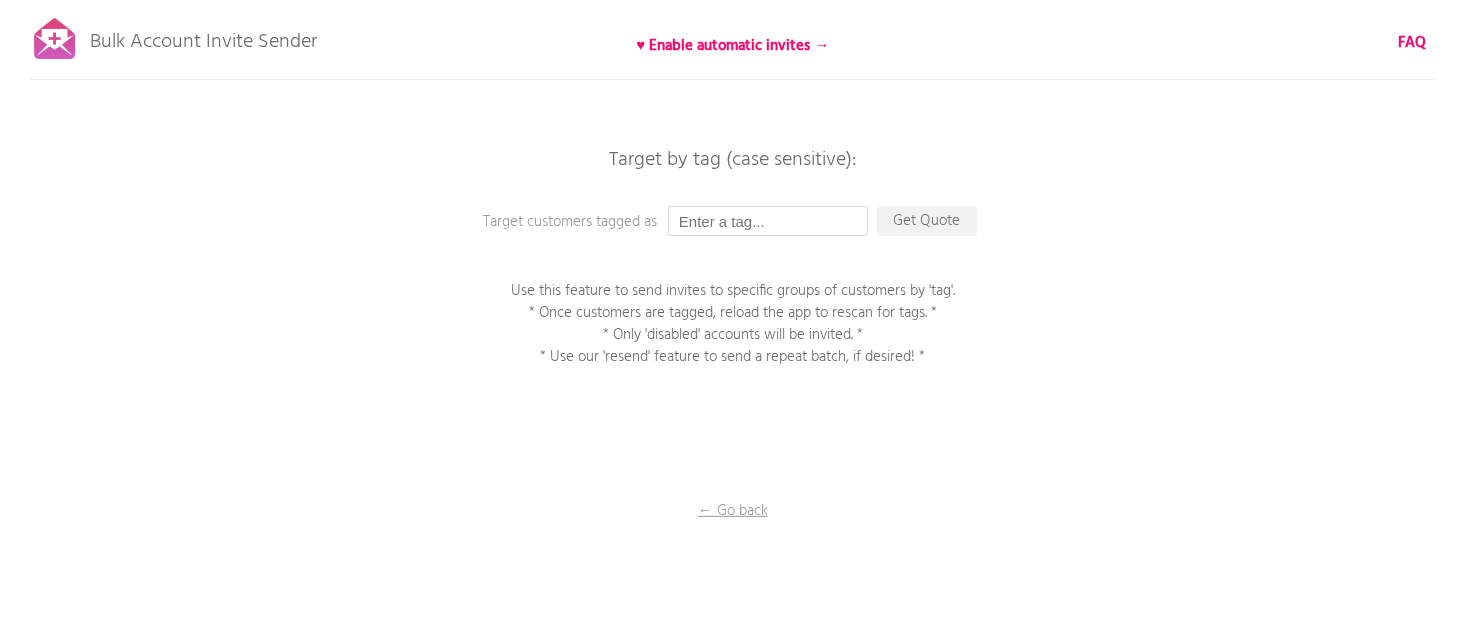 click at bounding box center (768, 221) 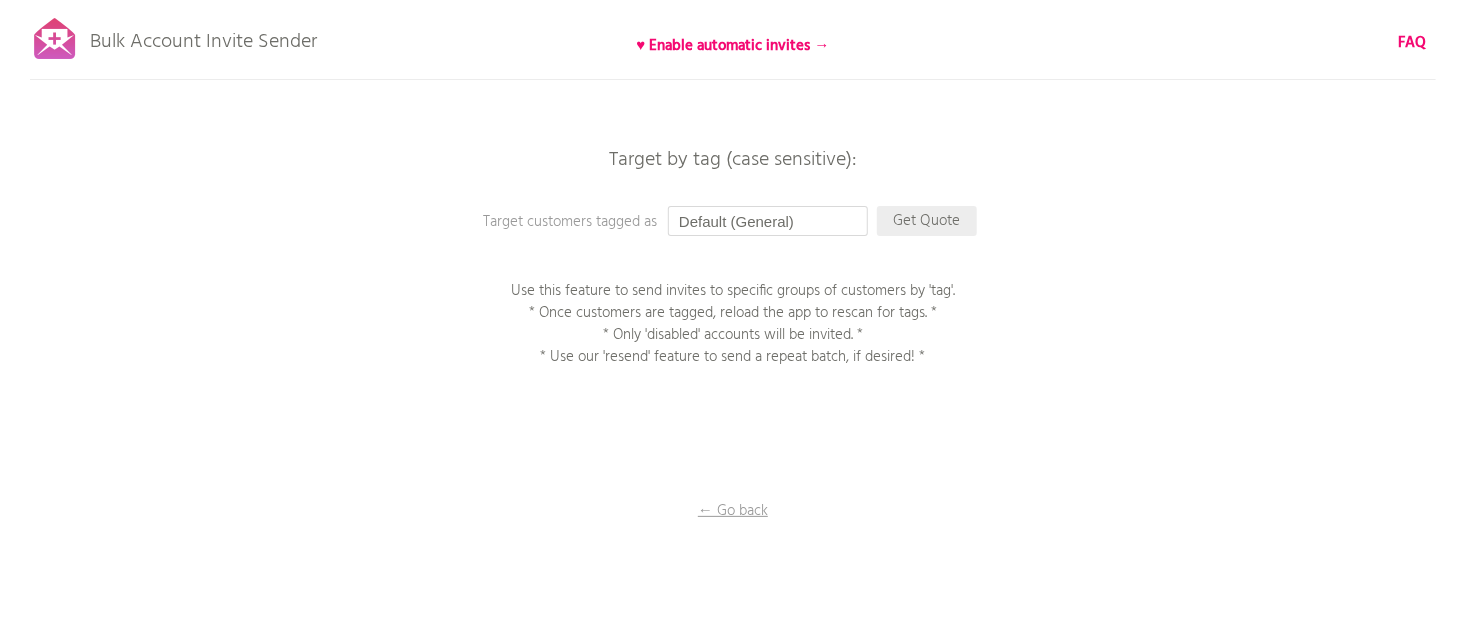 type on "Default (General)" 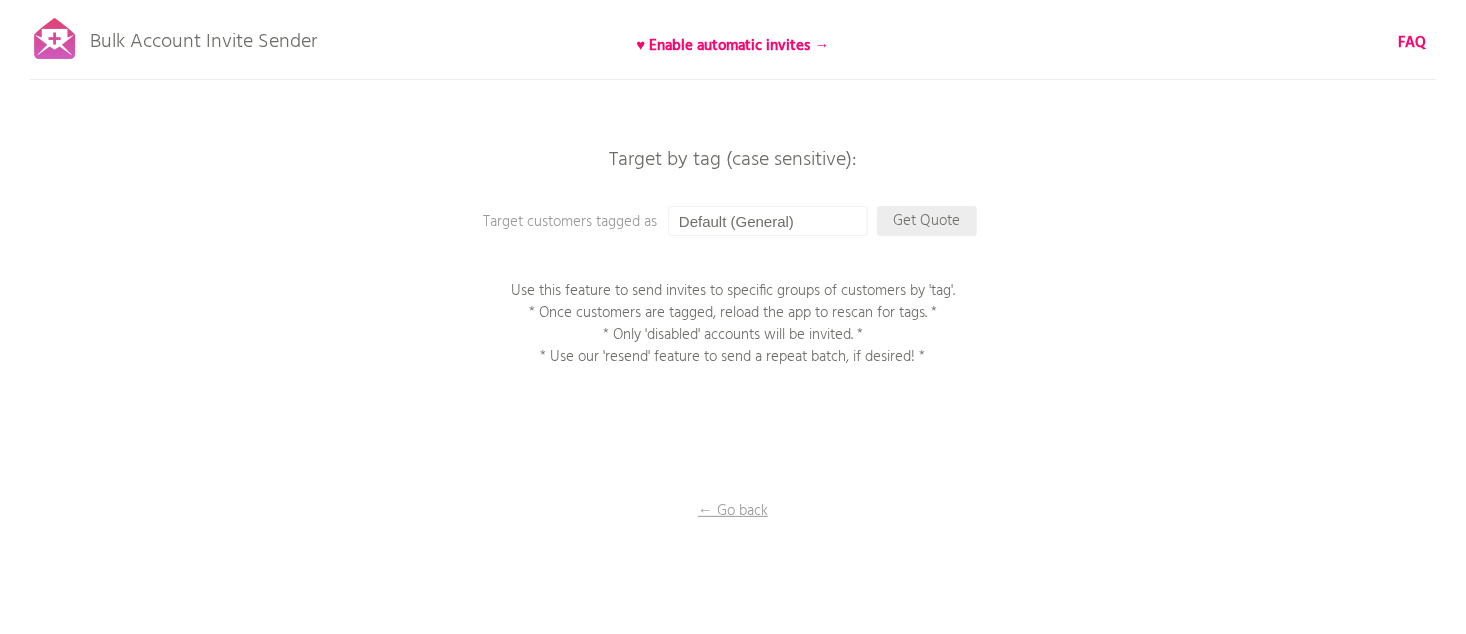 click on "Get Quote" at bounding box center (927, 221) 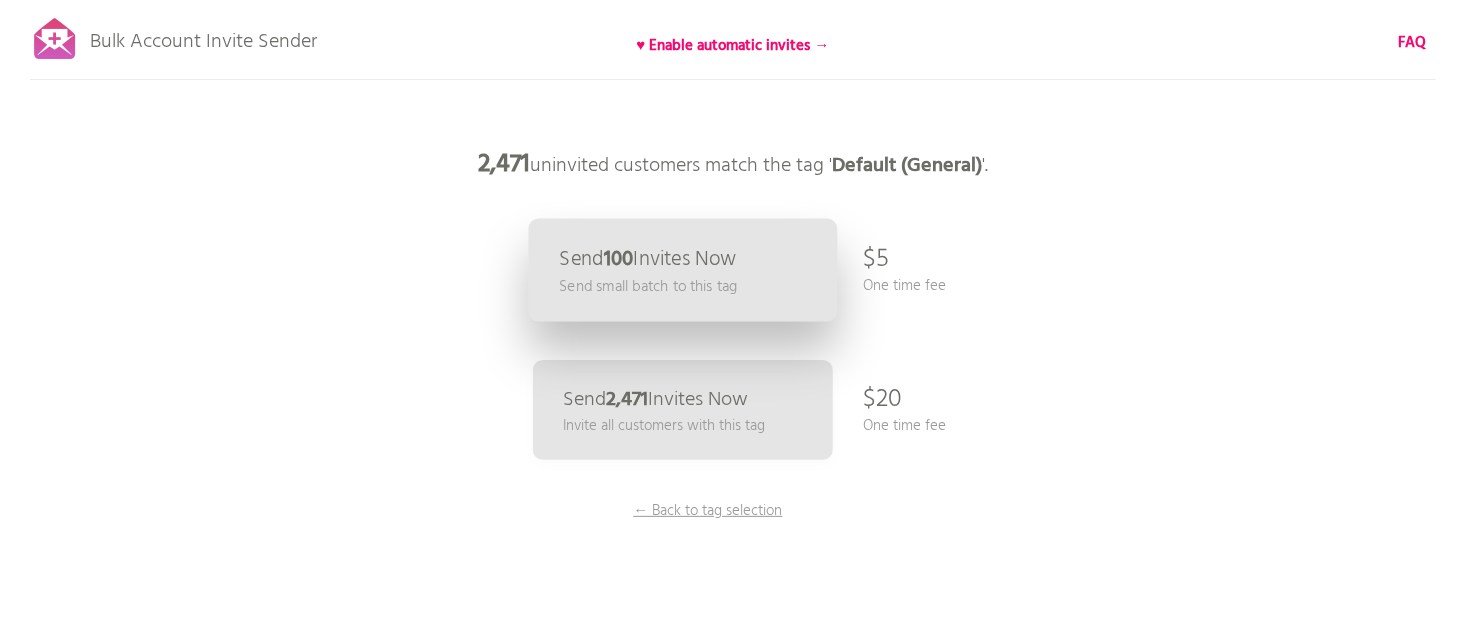 click on "Send  100  Invites Now" at bounding box center (647, 259) 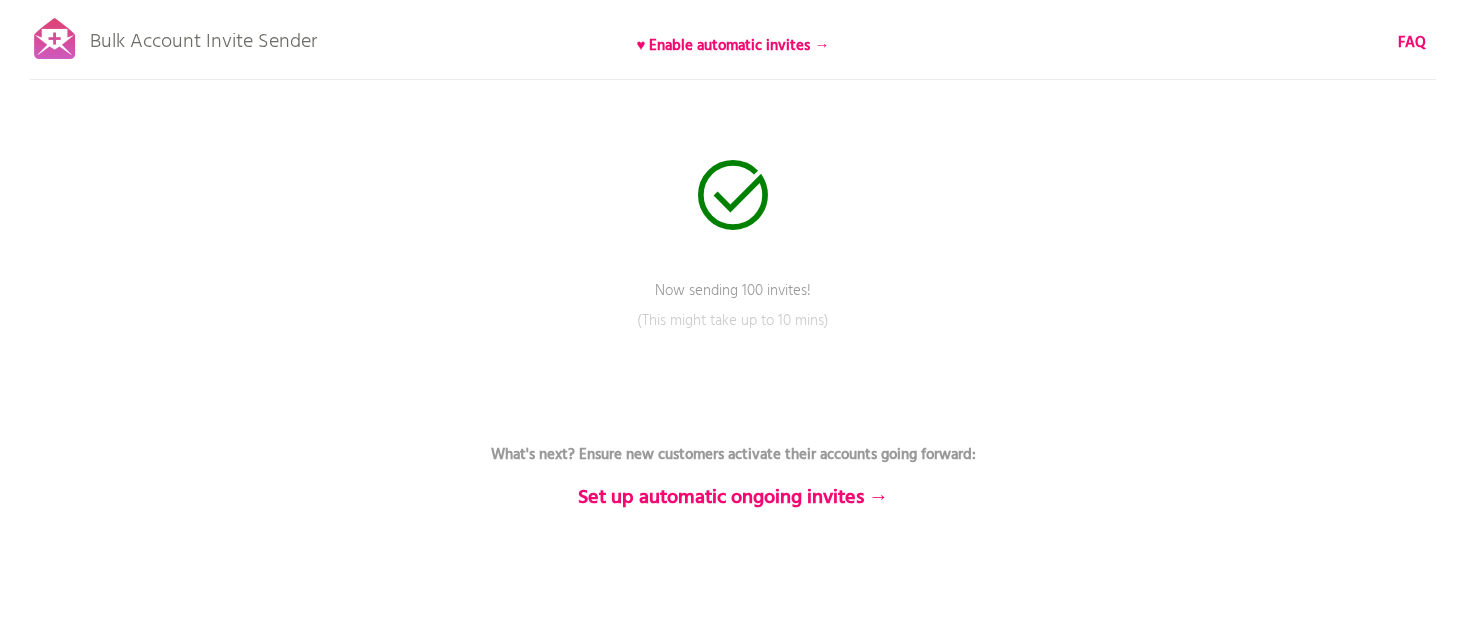 scroll, scrollTop: 0, scrollLeft: 0, axis: both 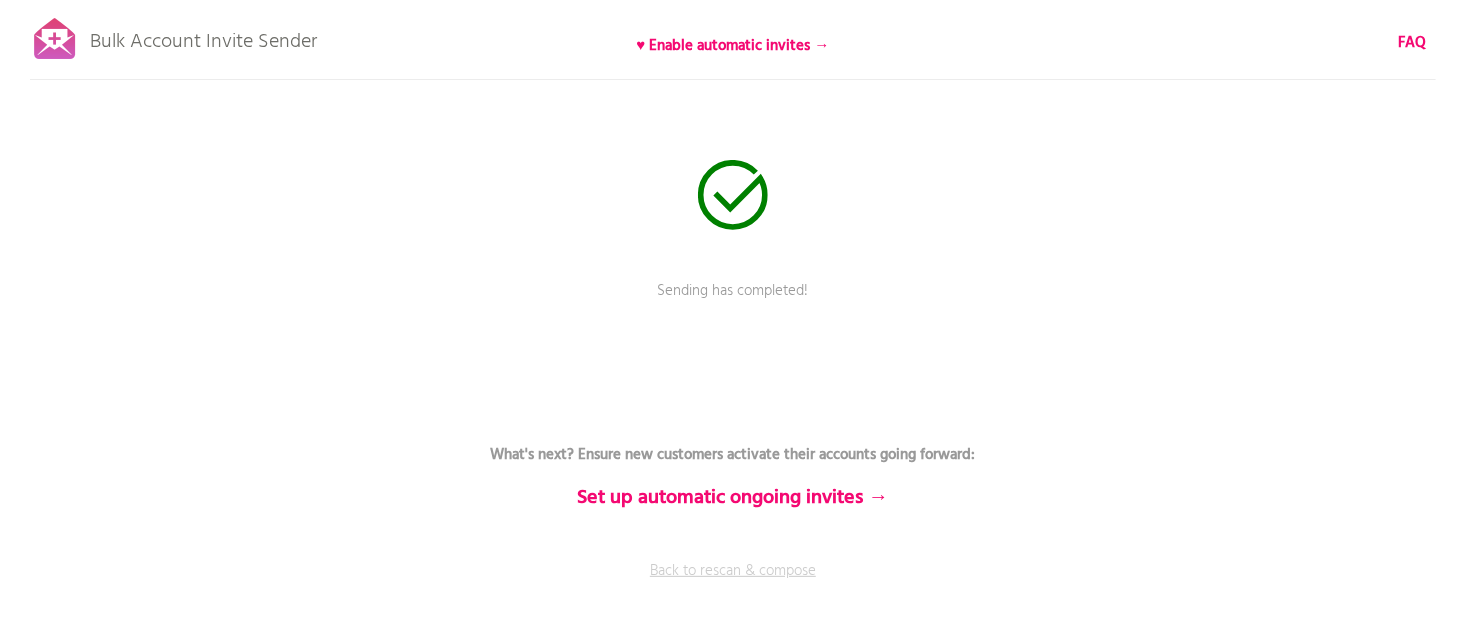 click on "Back to rescan & compose" at bounding box center [733, 585] 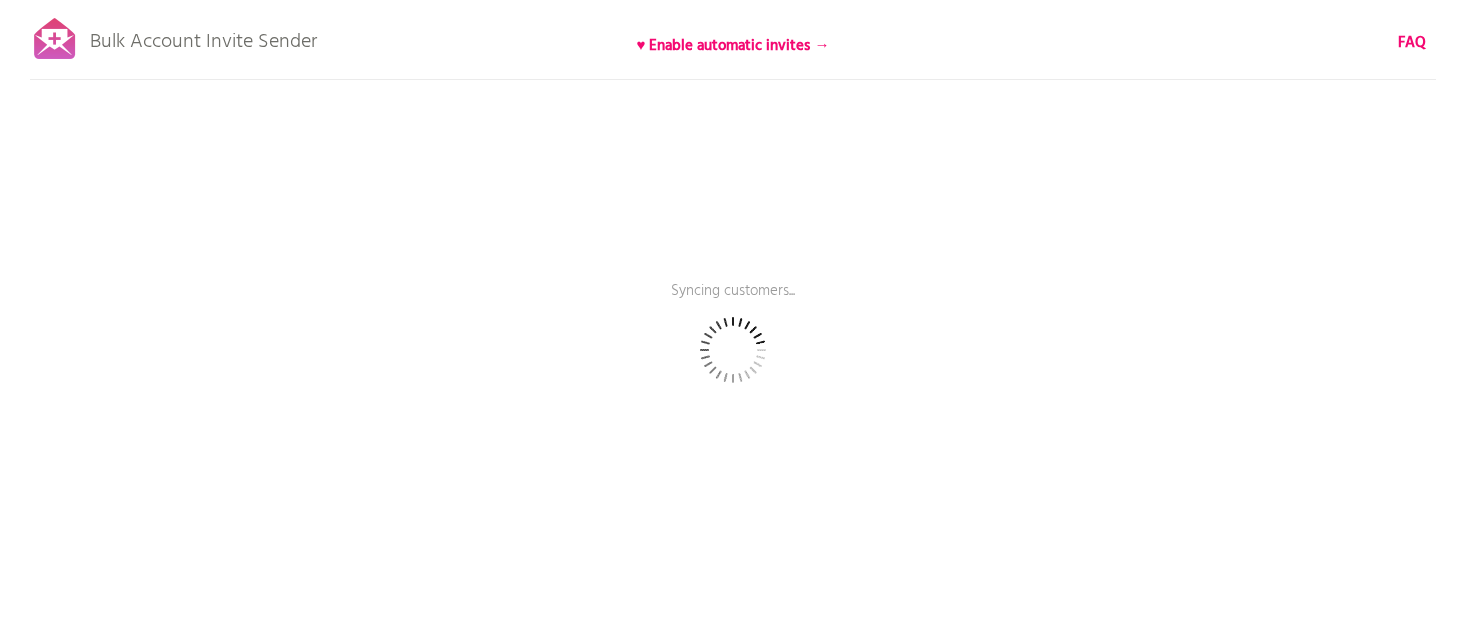 scroll, scrollTop: 0, scrollLeft: 0, axis: both 